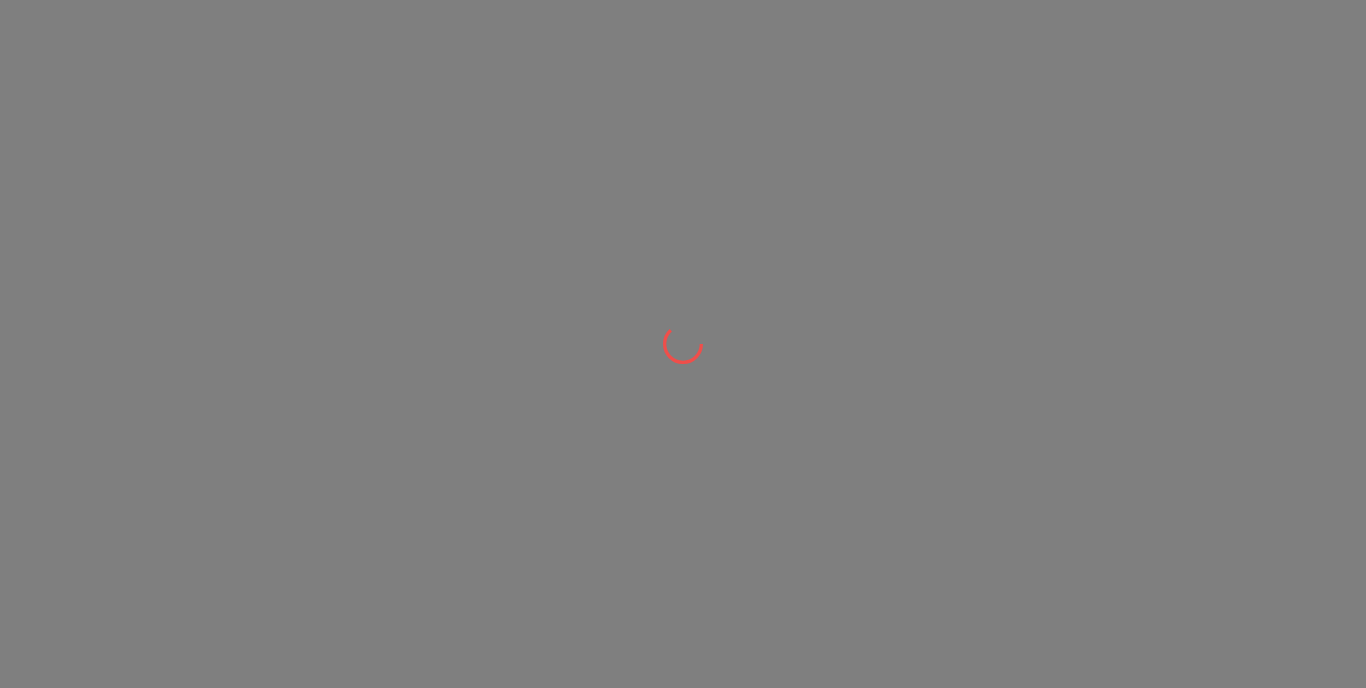 scroll, scrollTop: 0, scrollLeft: 0, axis: both 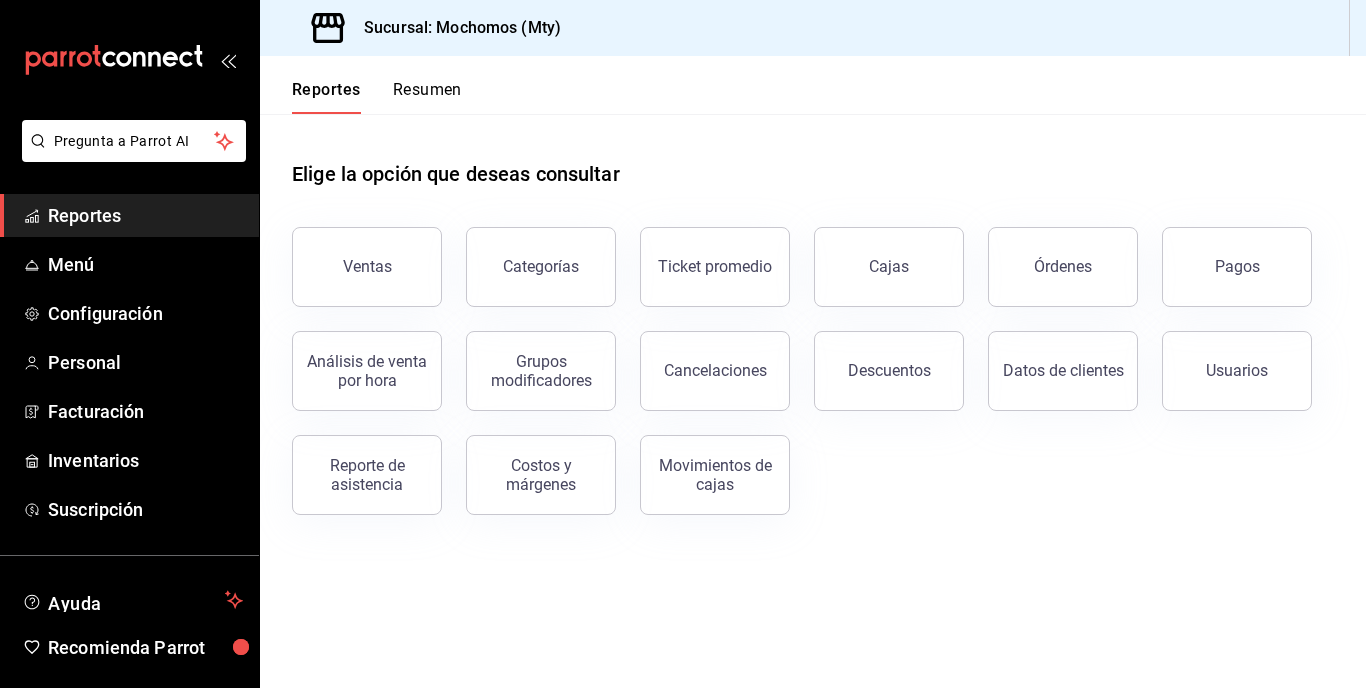 drag, startPoint x: 362, startPoint y: 272, endPoint x: 491, endPoint y: 331, distance: 141.85204 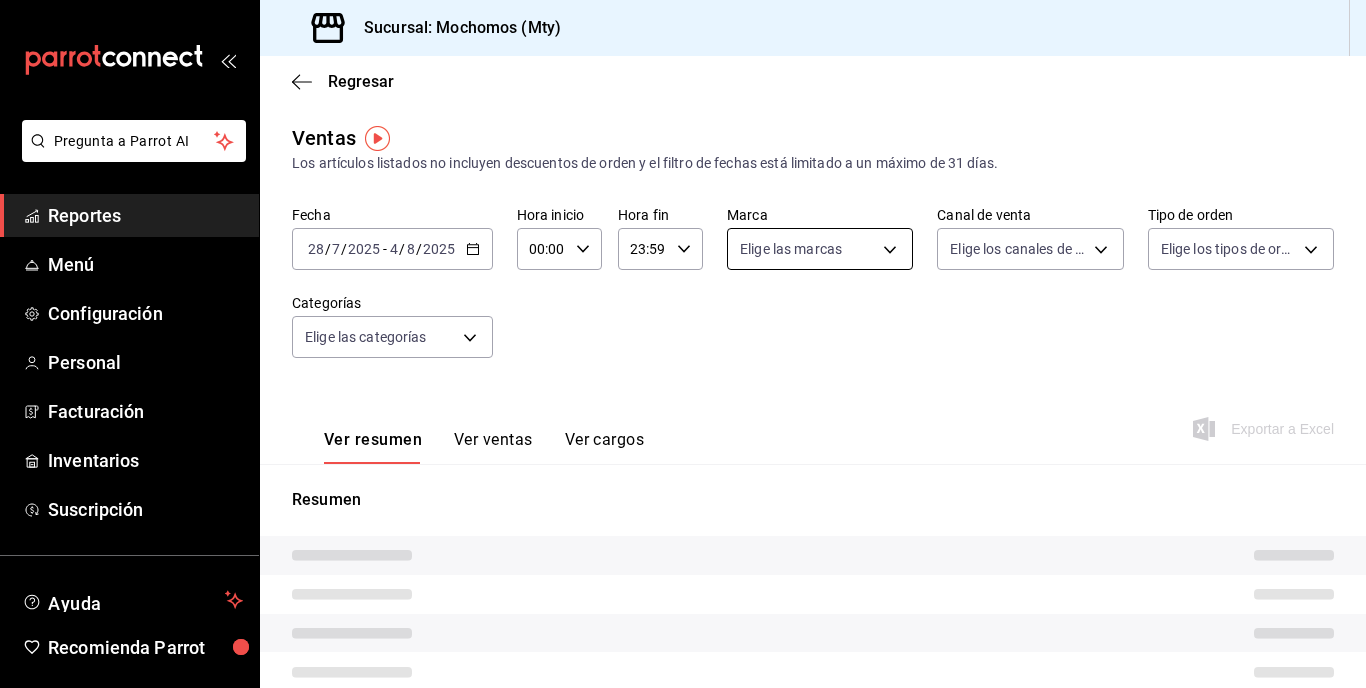 type on "05:00" 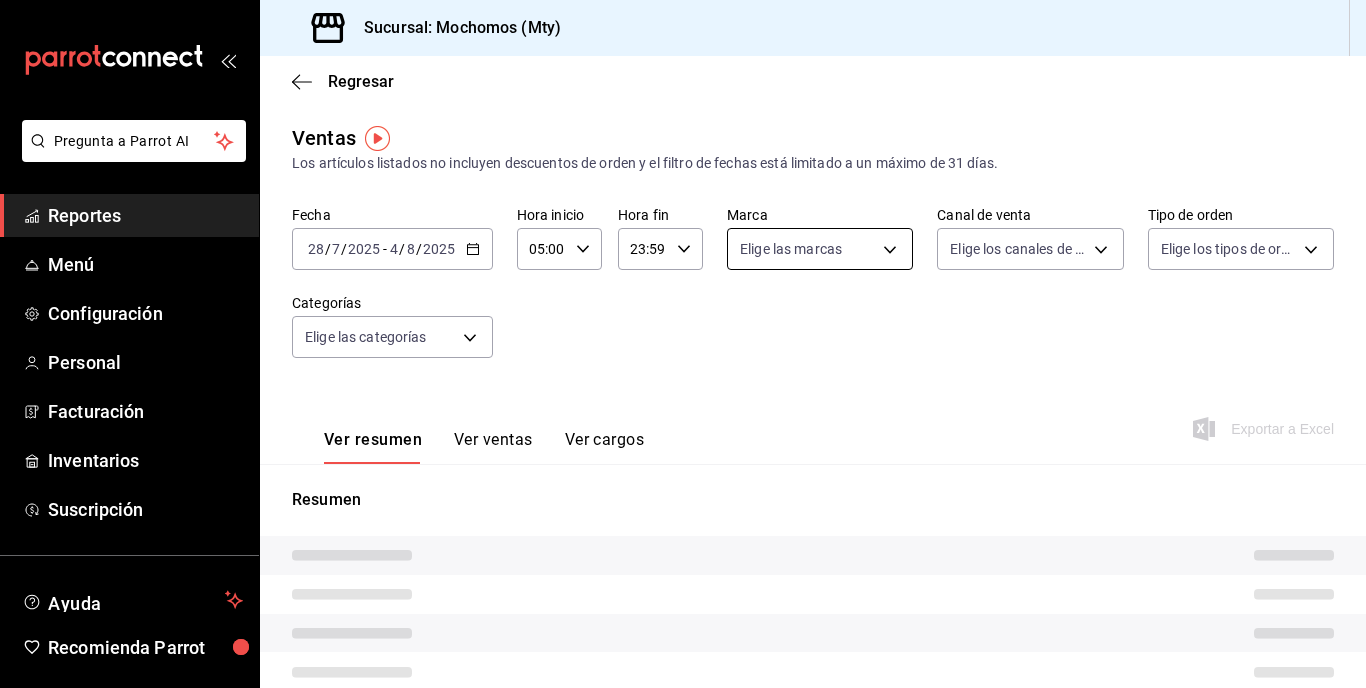type on "05:59" 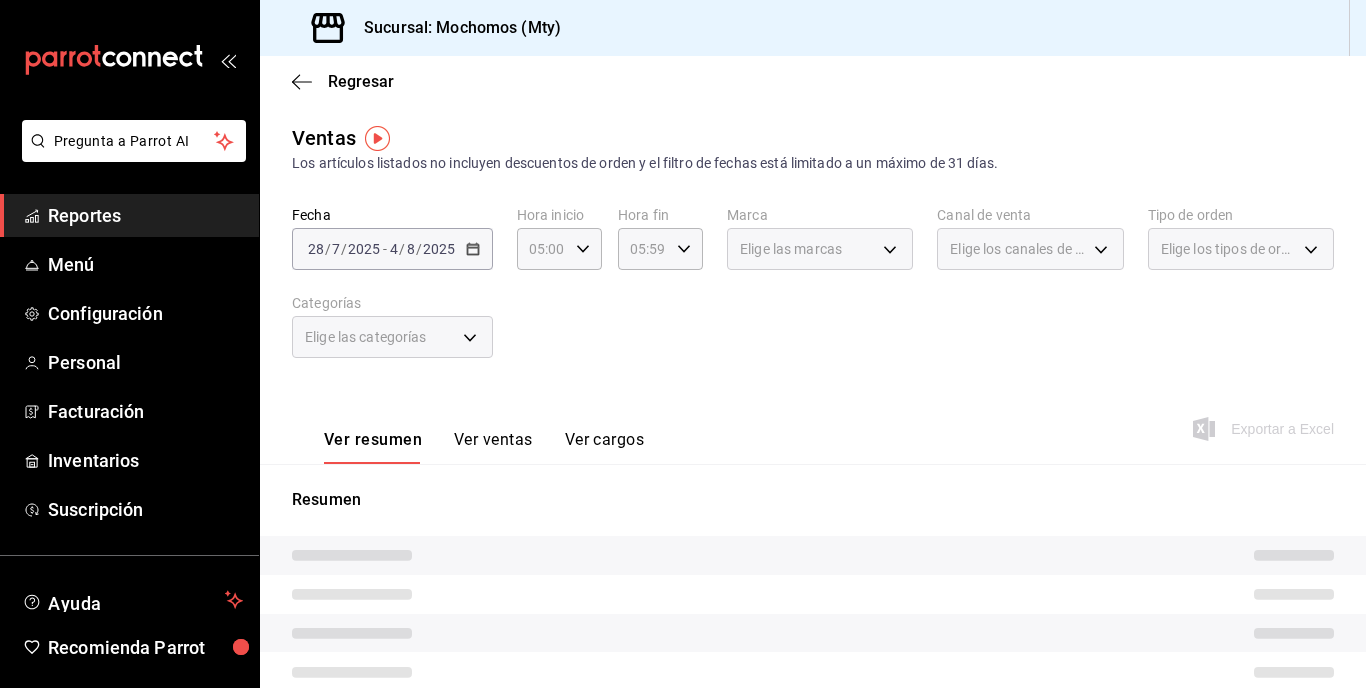 click on "Ventas Los artículos listados no incluyen descuentos de orden y el filtro de fechas está limitado a un máximo de 31 días. Fecha 2025-07-28 28 / 7 / 2025 - 2025-08-04 4 / 8 / 2025 Hora inicio 05:00 Hora inicio Hora fin 05:59 Hora fin Marca Elige las marcas Canal de venta Elige los canales de venta Tipo de orden Elige los tipos de orden Categorías Elige las categorías Ver resumen Ver ventas Ver cargos Exportar a Excel Resumen" at bounding box center (813, 532) 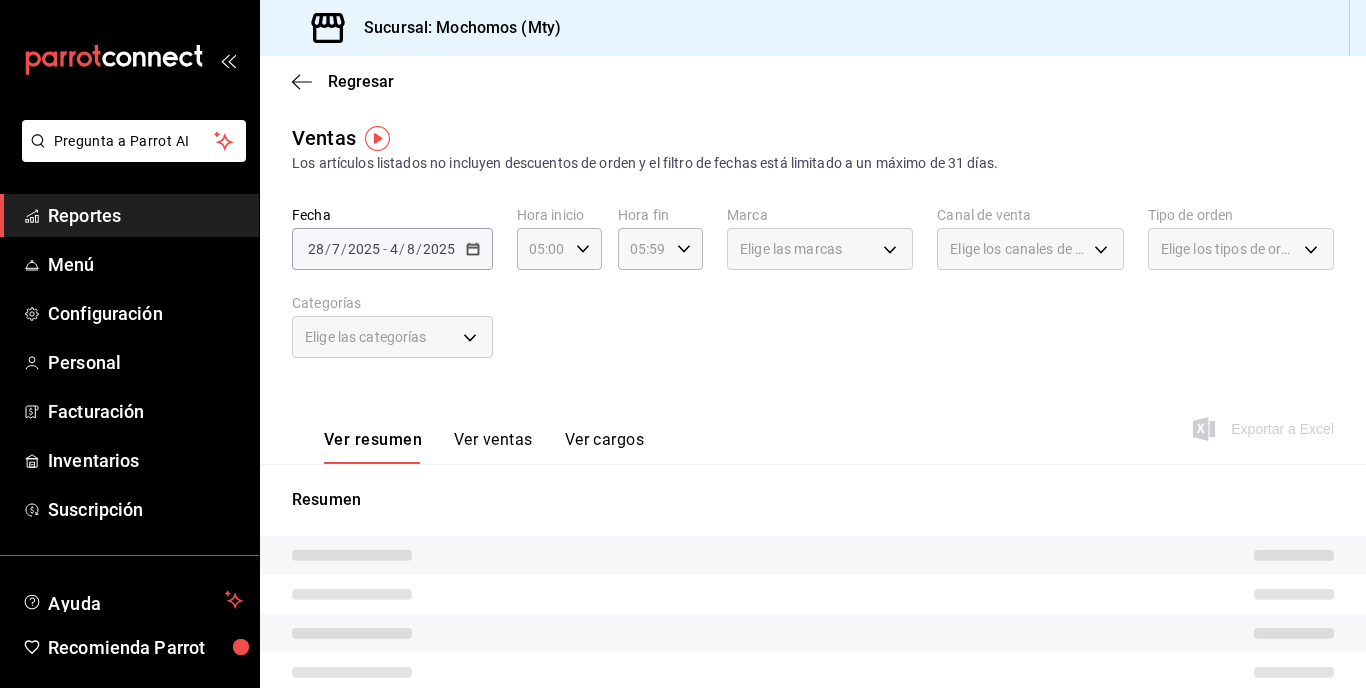 click on "[DATE] [DATE] - [DATE] [DATE]" at bounding box center (392, 249) 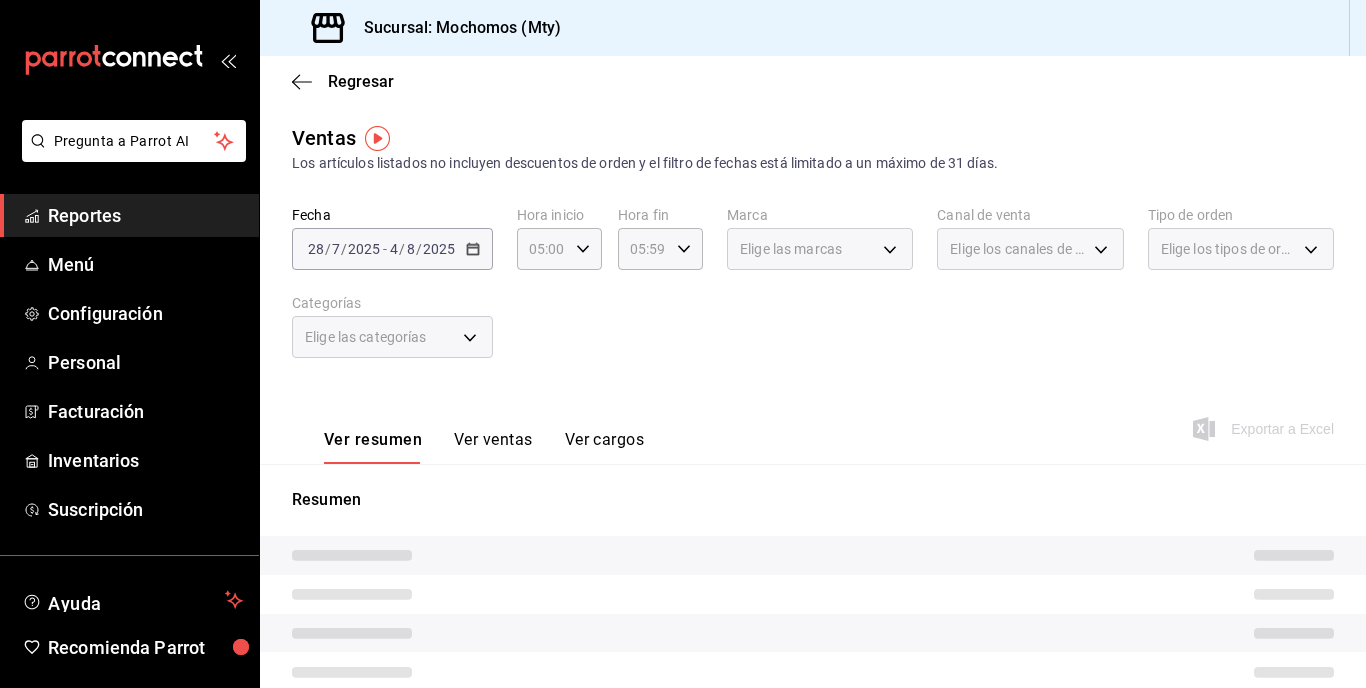click on "Los artículos listados no incluyen descuentos de orden y el filtro de fechas está limitado a un máximo de 31 días." at bounding box center (813, 163) 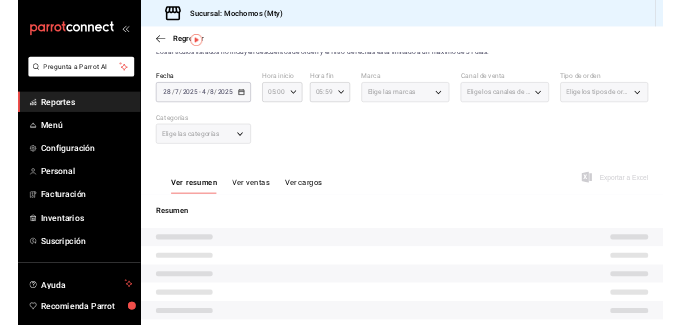 scroll, scrollTop: 0, scrollLeft: 0, axis: both 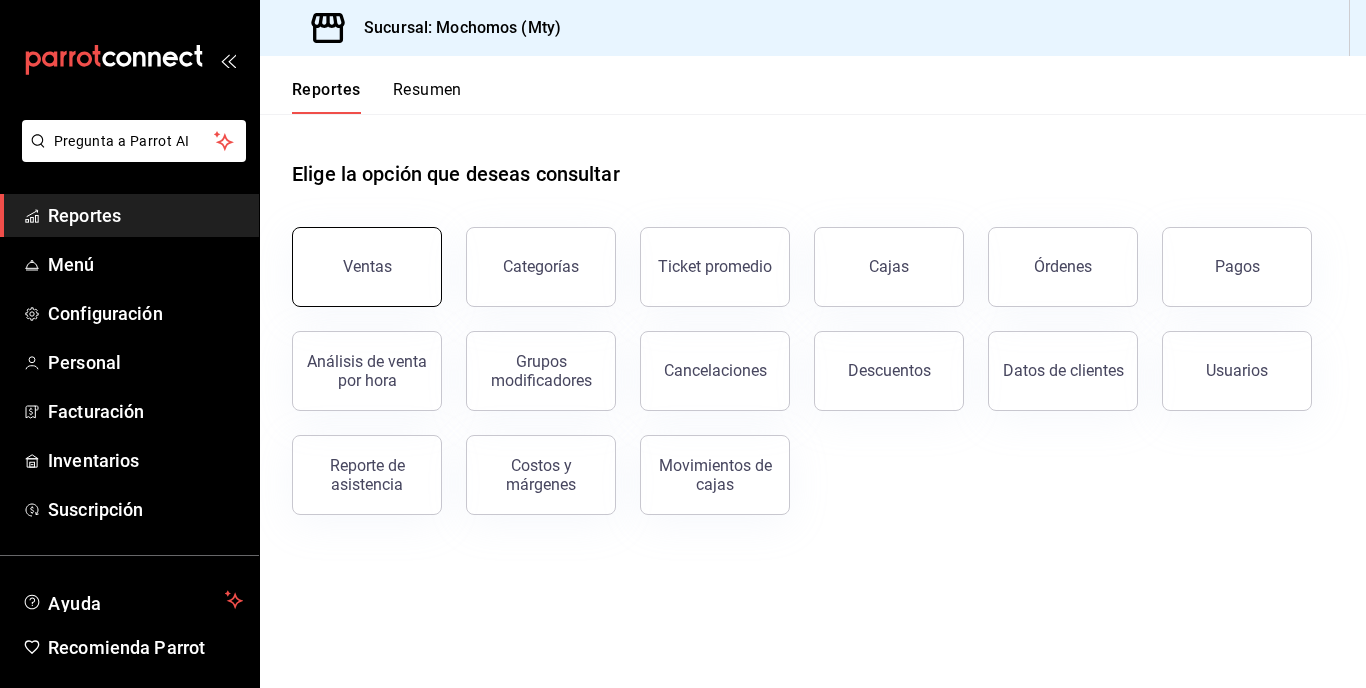 click on "Ventas" at bounding box center (367, 266) 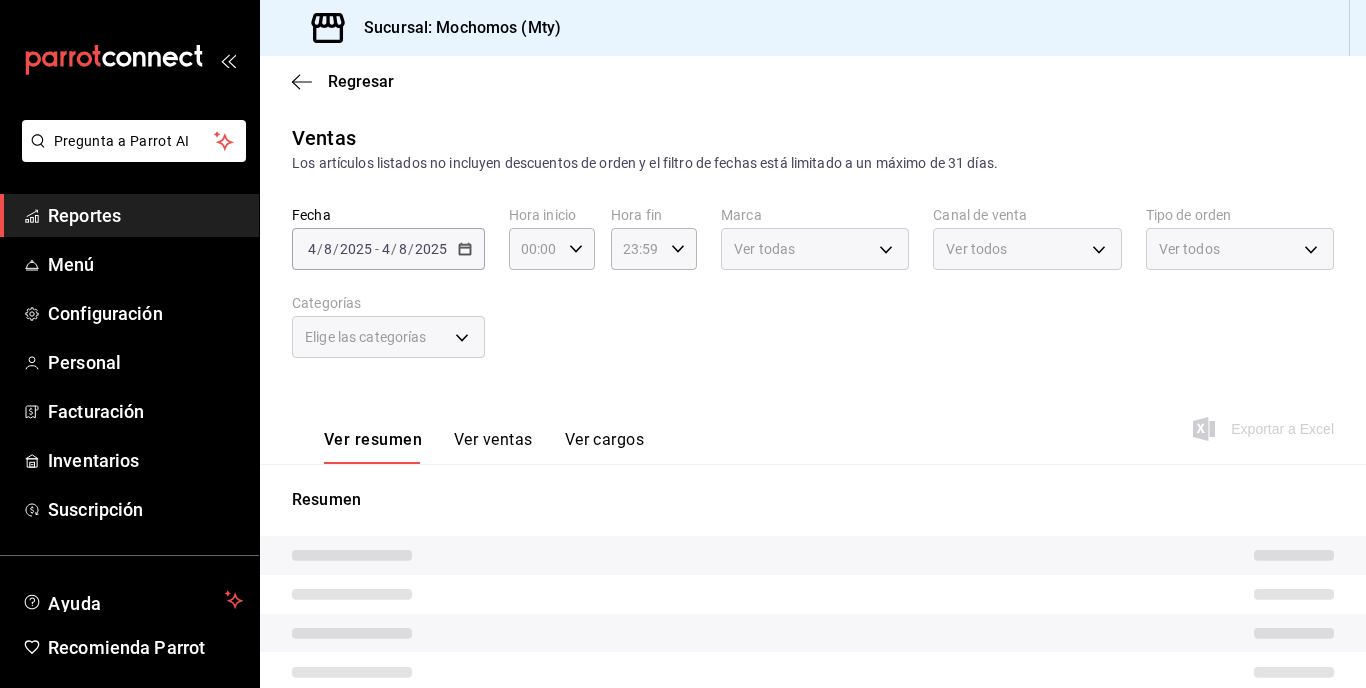 type on "05:00" 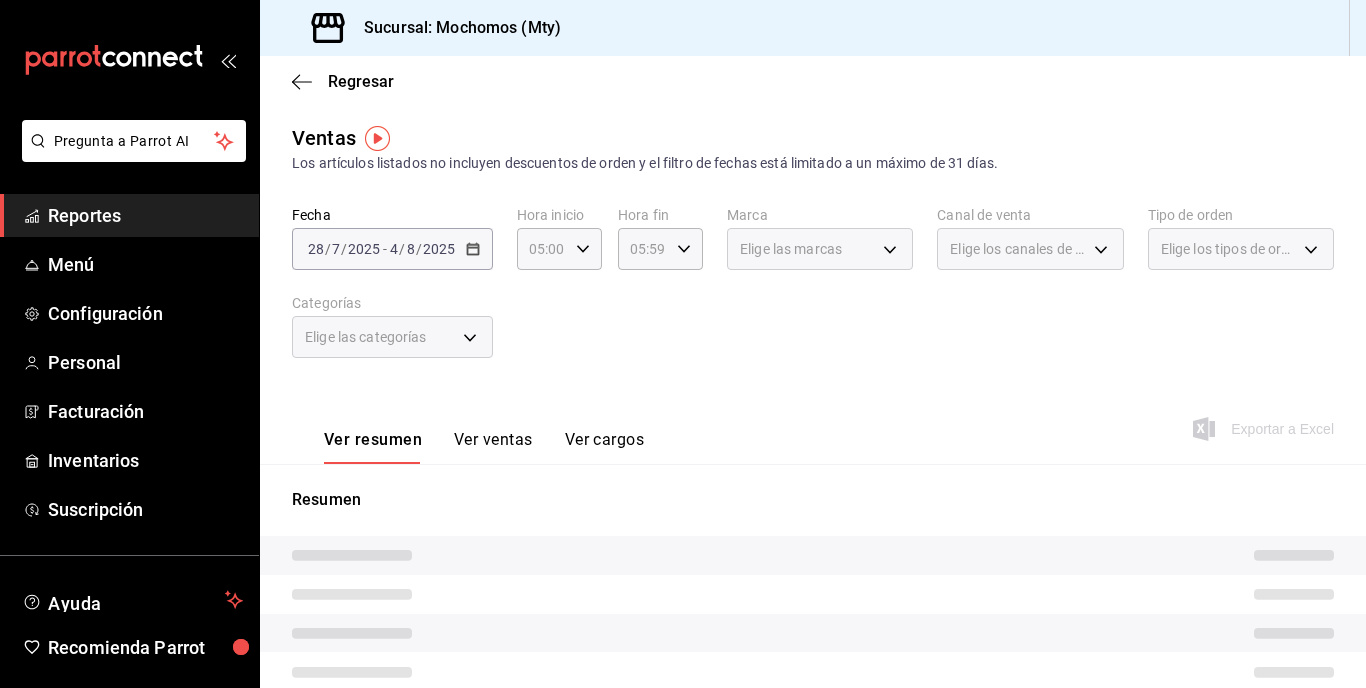 click on "[DATE] [DATE] - [DATE] [DATE]" at bounding box center (392, 249) 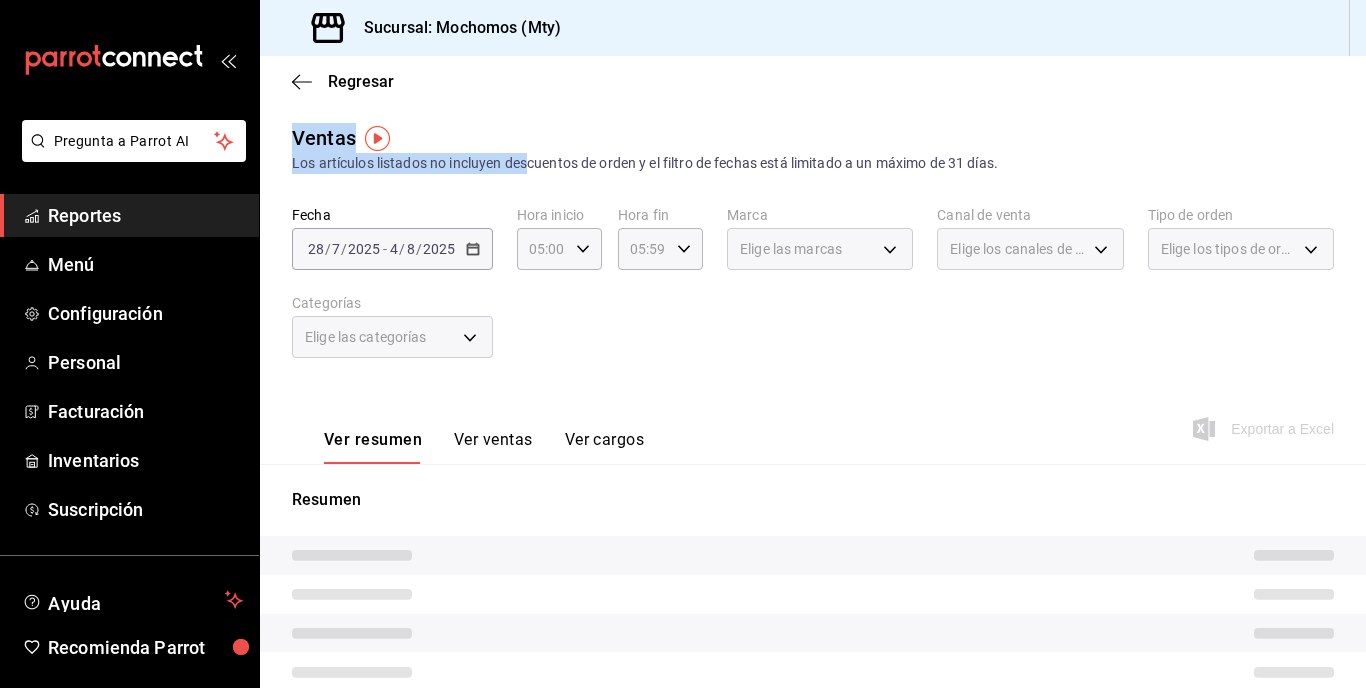 drag, startPoint x: 529, startPoint y: 158, endPoint x: 508, endPoint y: 75, distance: 85.61542 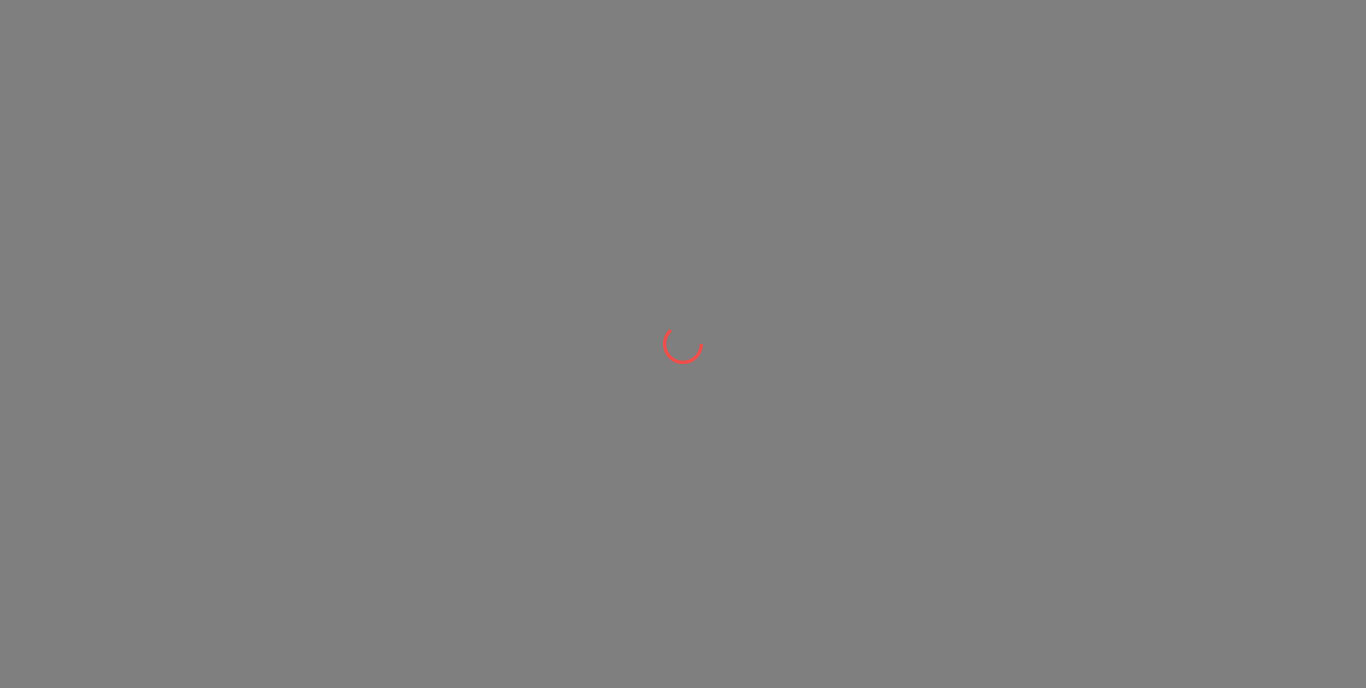 scroll, scrollTop: 0, scrollLeft: 0, axis: both 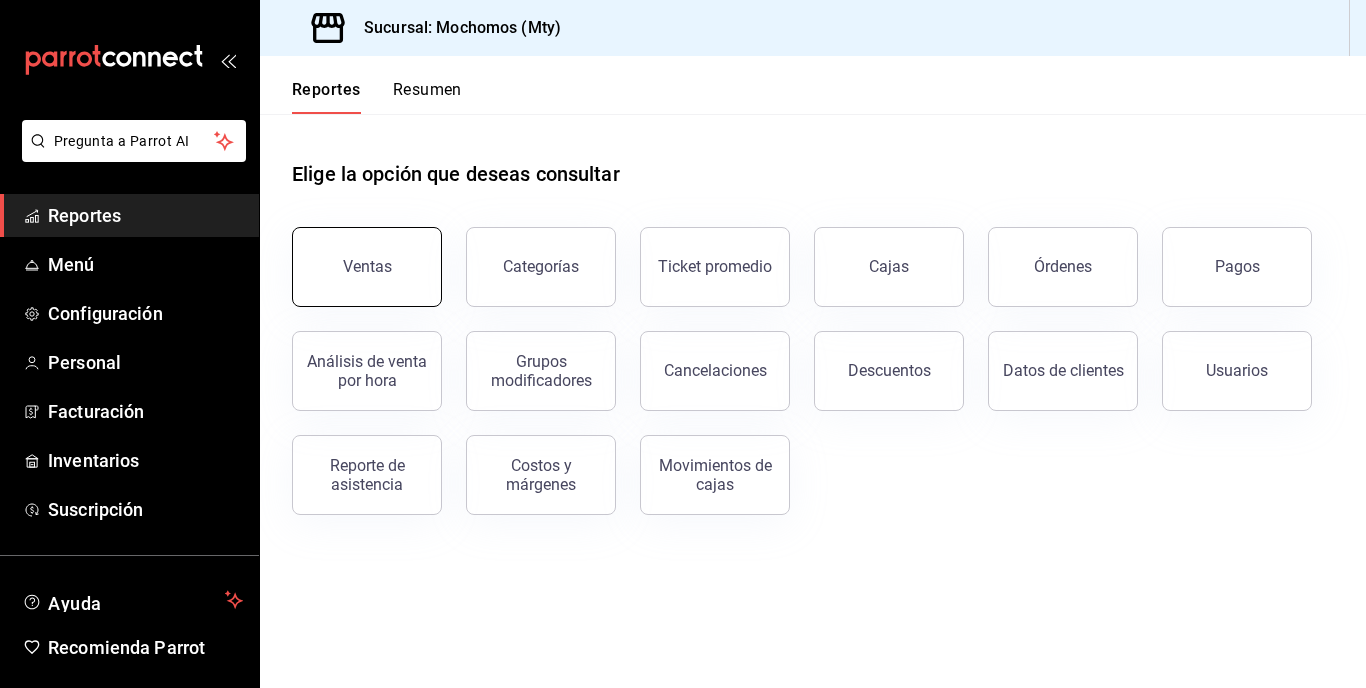 click on "Ventas" at bounding box center [367, 266] 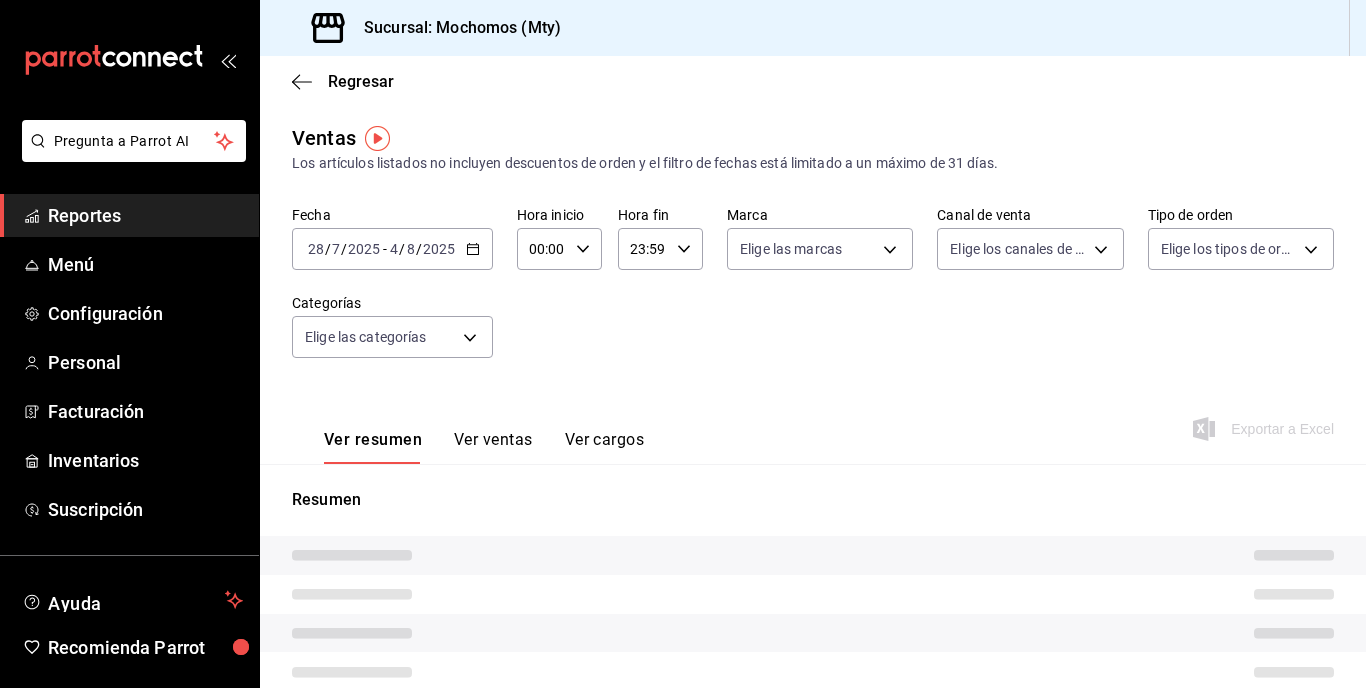 type on "05:00" 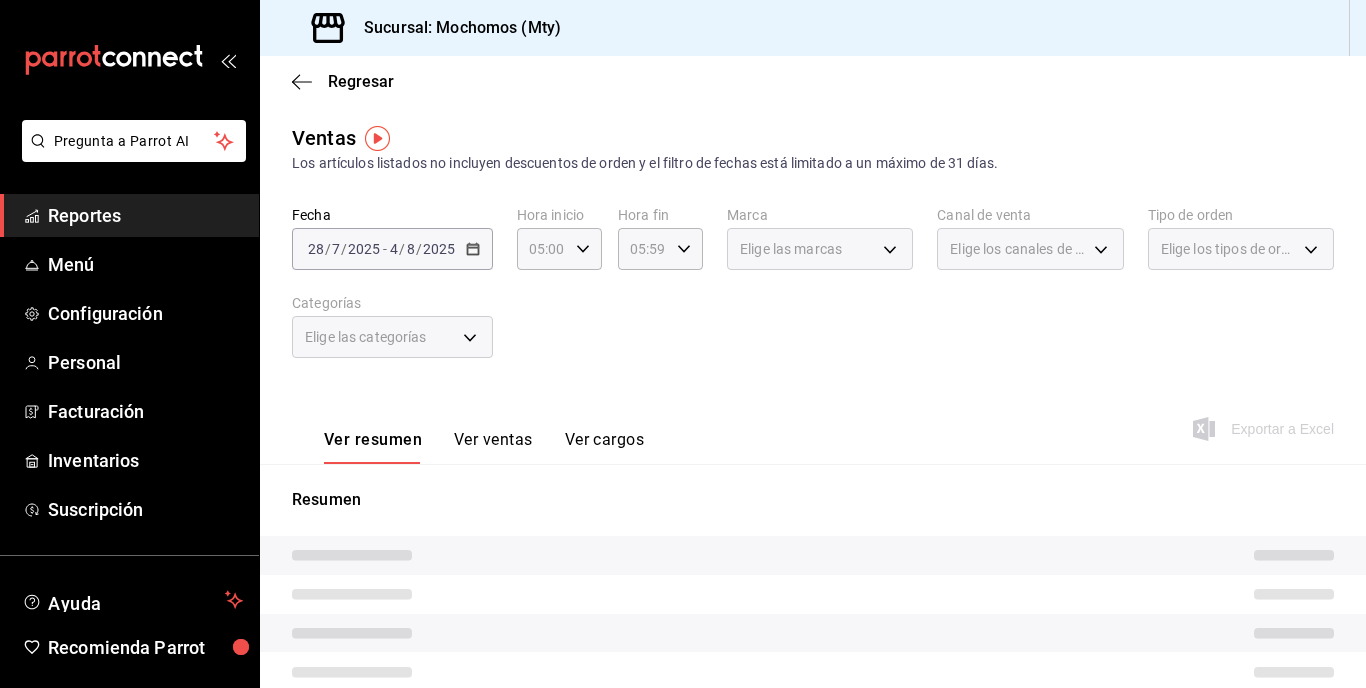 click on "/" at bounding box center (402, 249) 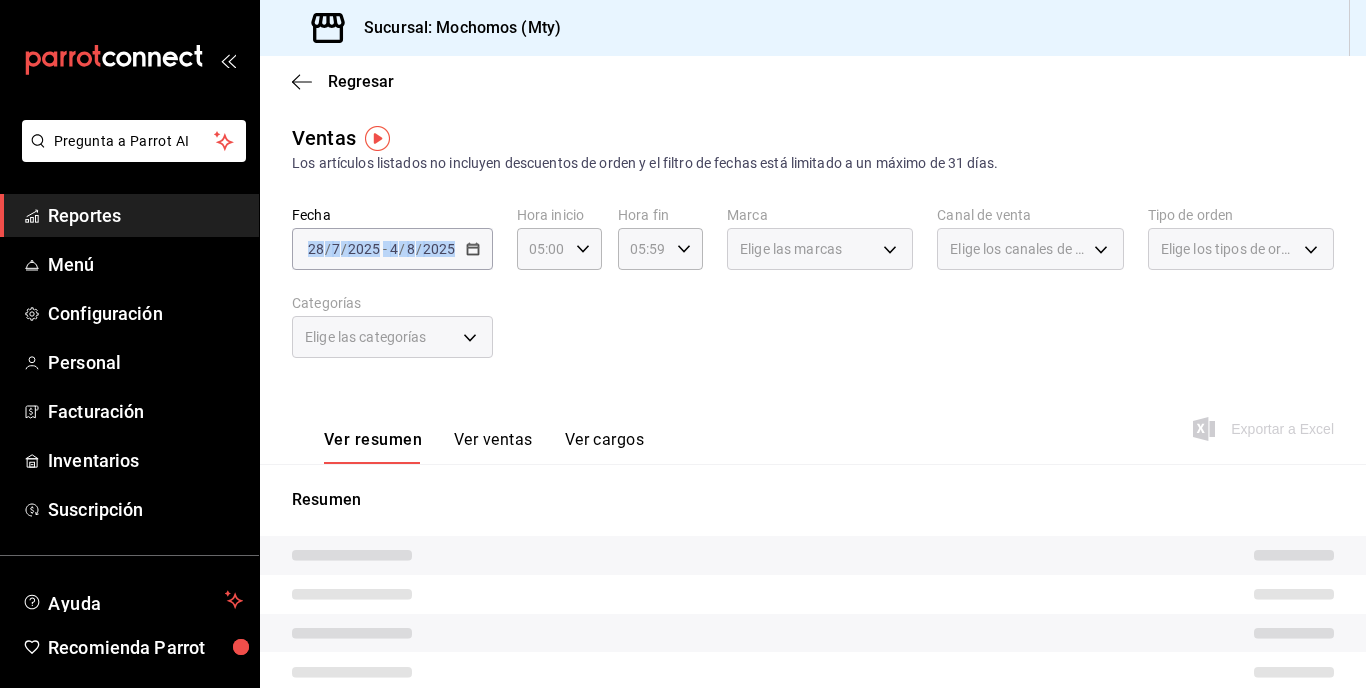 click on "Ventas Los artículos listados no incluyen descuentos de orden y el filtro de fechas está limitado a un máximo de 31 días. Fecha 2025-07-28 28 / 7 / 2025 - 2025-08-04 4 / 8 / 2025 Hora inicio 05:00 Hora inicio Hora fin 05:59 Hora fin Marca Elige las marcas Canal de venta Elige los canales de venta Tipo de orden Elige los tipos de orden Categorías Elige las categorías Ver resumen Ver ventas Ver cargos Exportar a Excel Resumen" at bounding box center [813, 532] 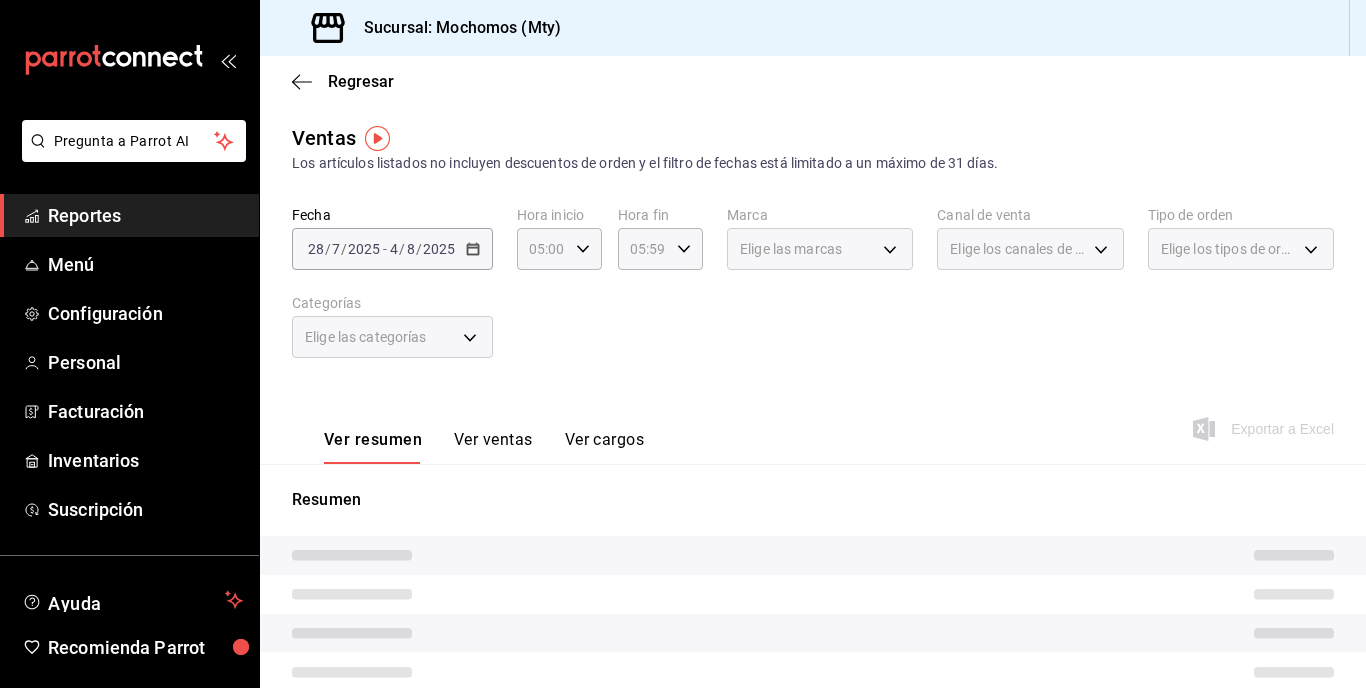 drag, startPoint x: 473, startPoint y: 246, endPoint x: 429, endPoint y: 121, distance: 132.51793 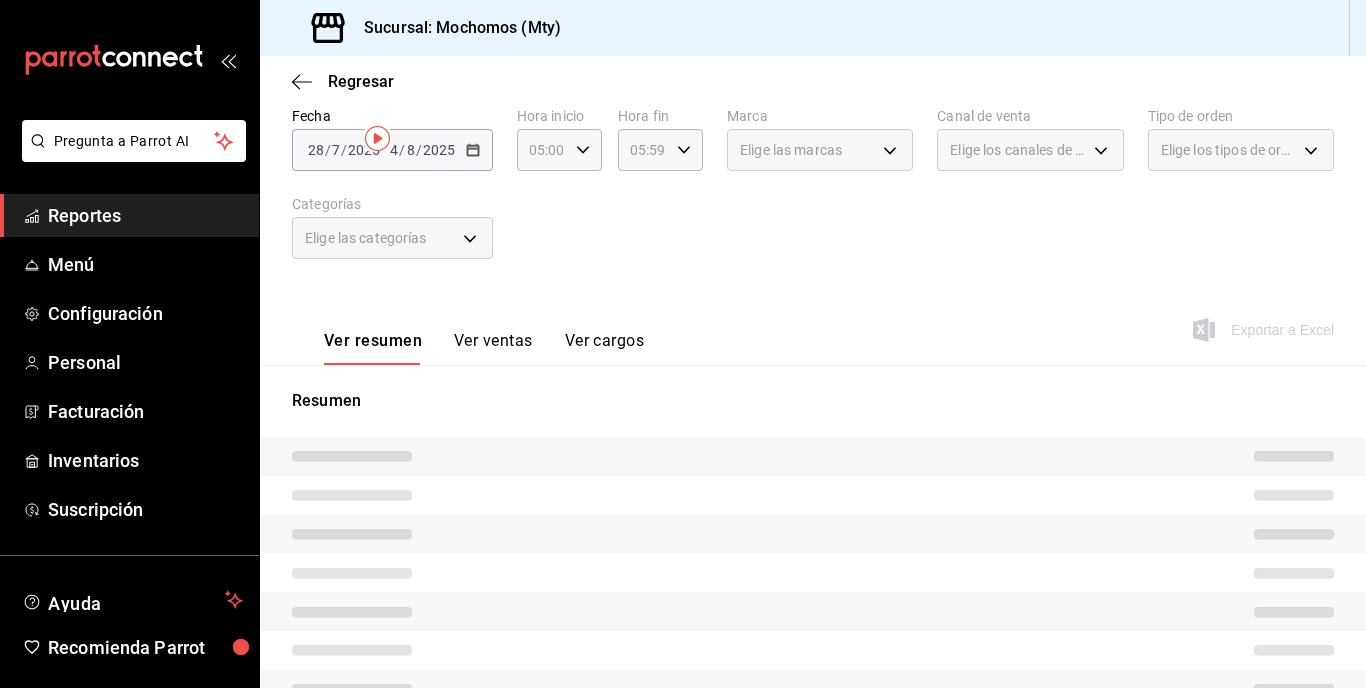 scroll, scrollTop: 0, scrollLeft: 0, axis: both 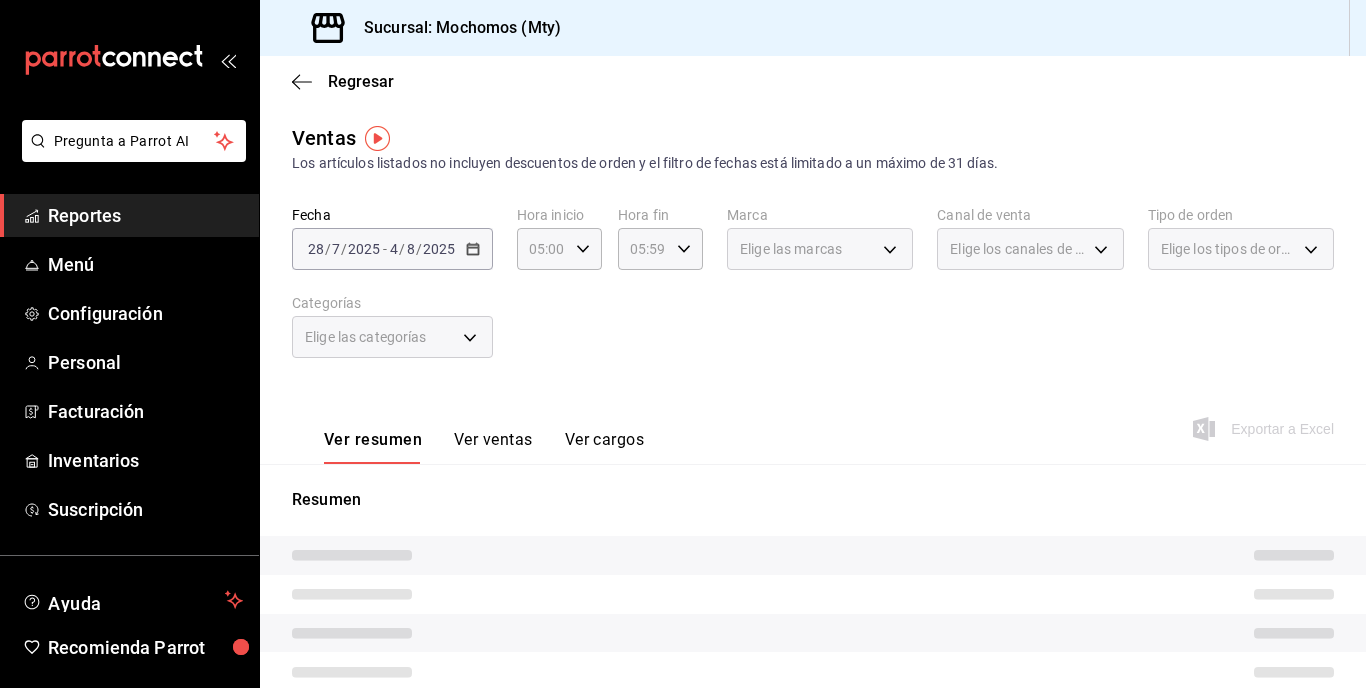 click on "[DATE] [DATE] - [DATE] [DATE]" at bounding box center (392, 249) 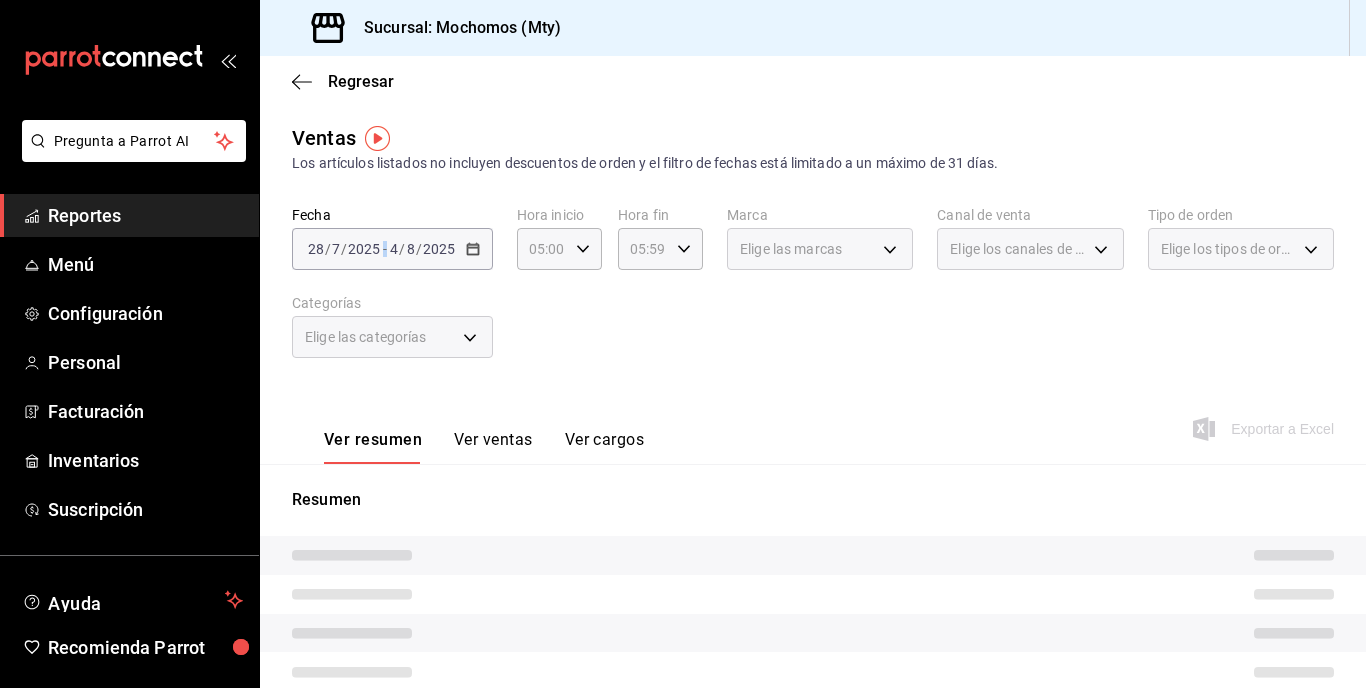 click on "[DATE] [DATE] - [DATE] [DATE]" at bounding box center [392, 249] 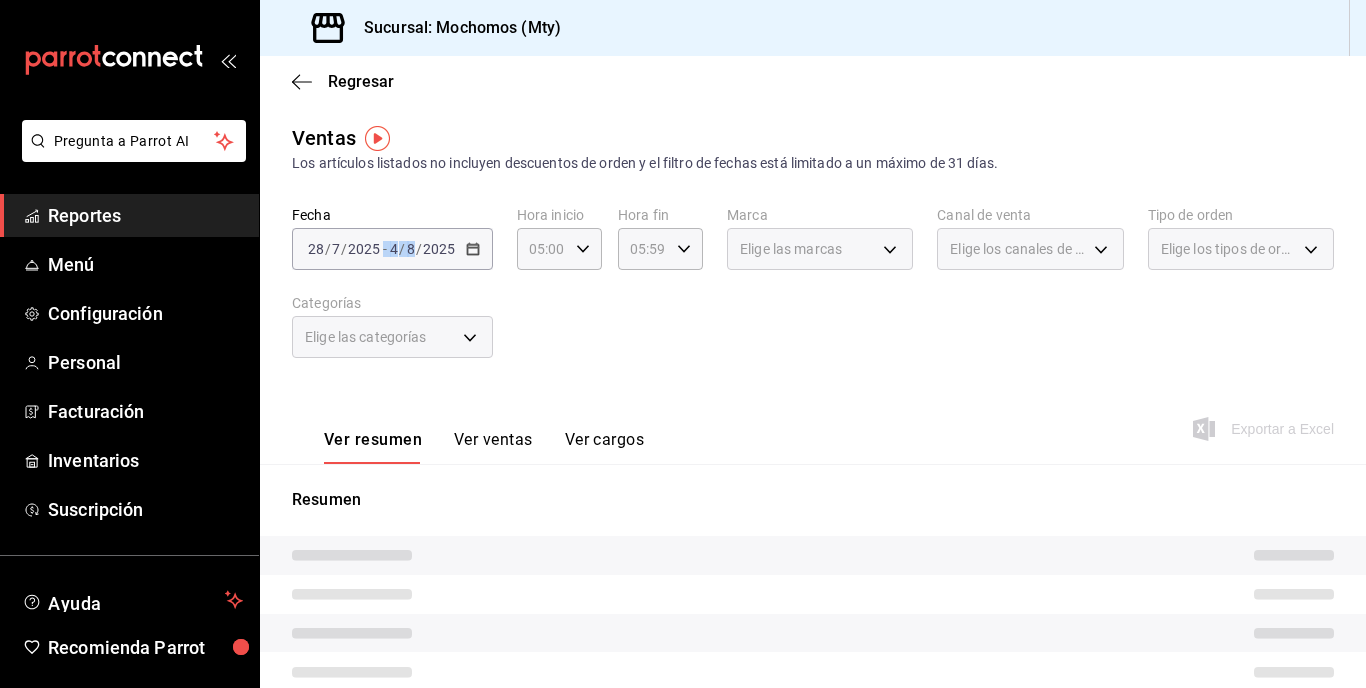 click on "[DATE] [DATE] - [DATE] [DATE]" at bounding box center [392, 249] 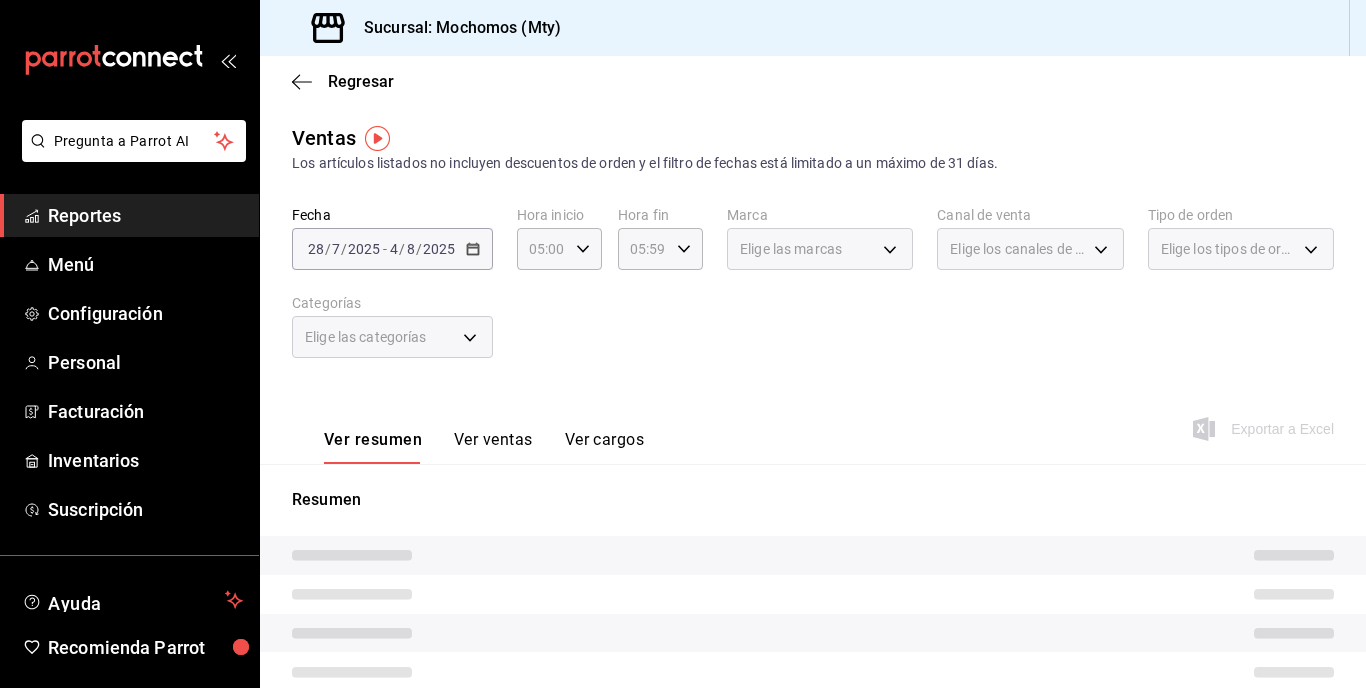 drag, startPoint x: 386, startPoint y: 235, endPoint x: 13, endPoint y: -32, distance: 458.7134 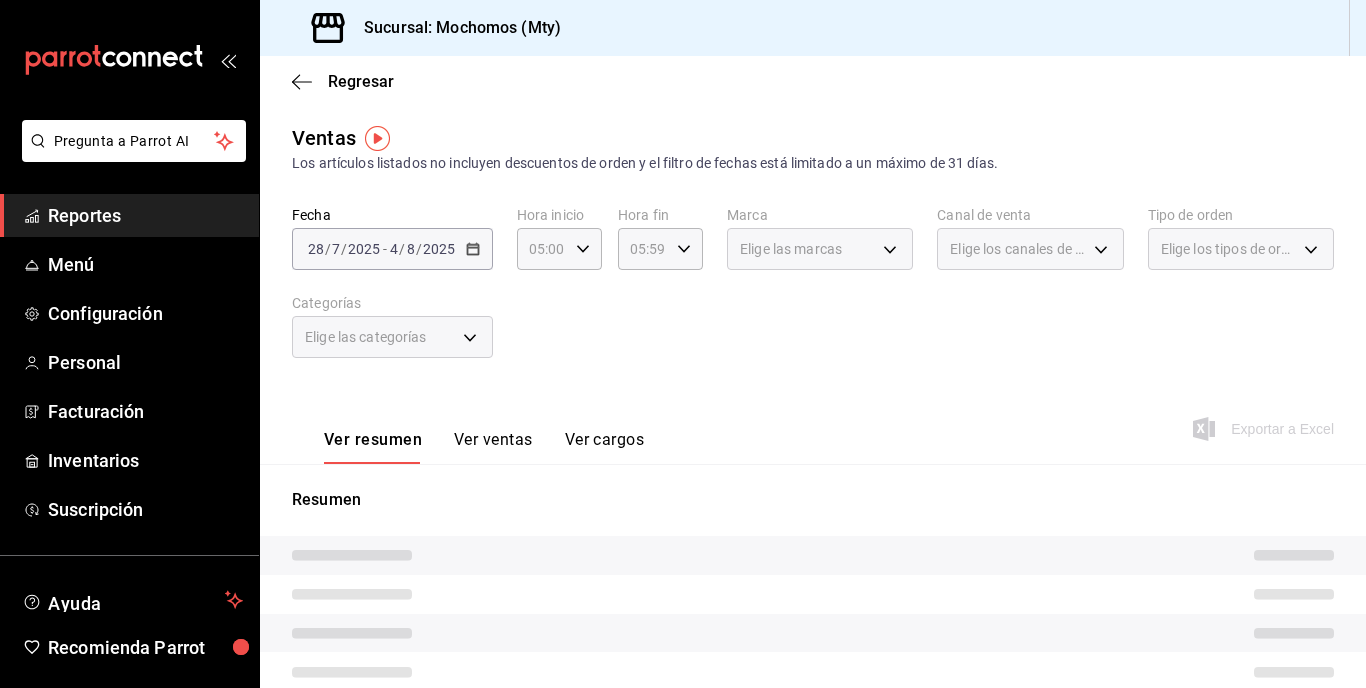 click on "[DATE] [DATE] - [DATE] [DATE]" at bounding box center [392, 249] 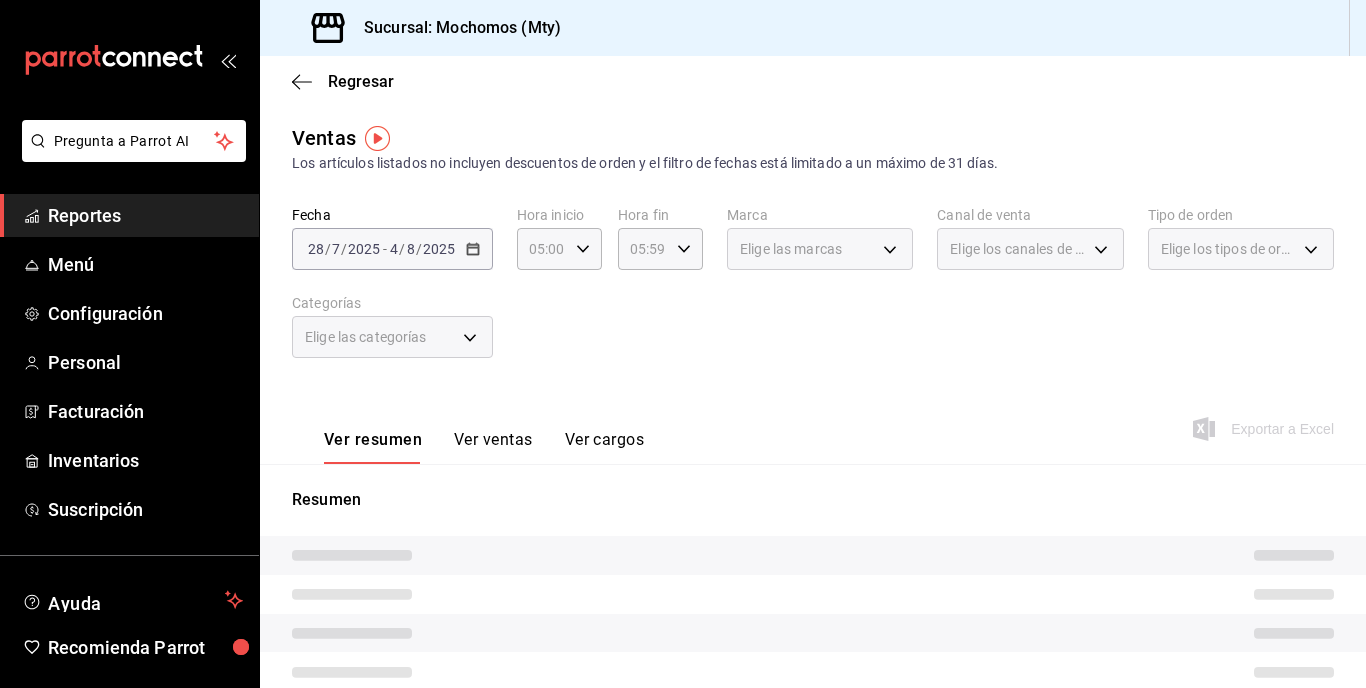 drag, startPoint x: 339, startPoint y: 235, endPoint x: 378, endPoint y: 239, distance: 39.20459 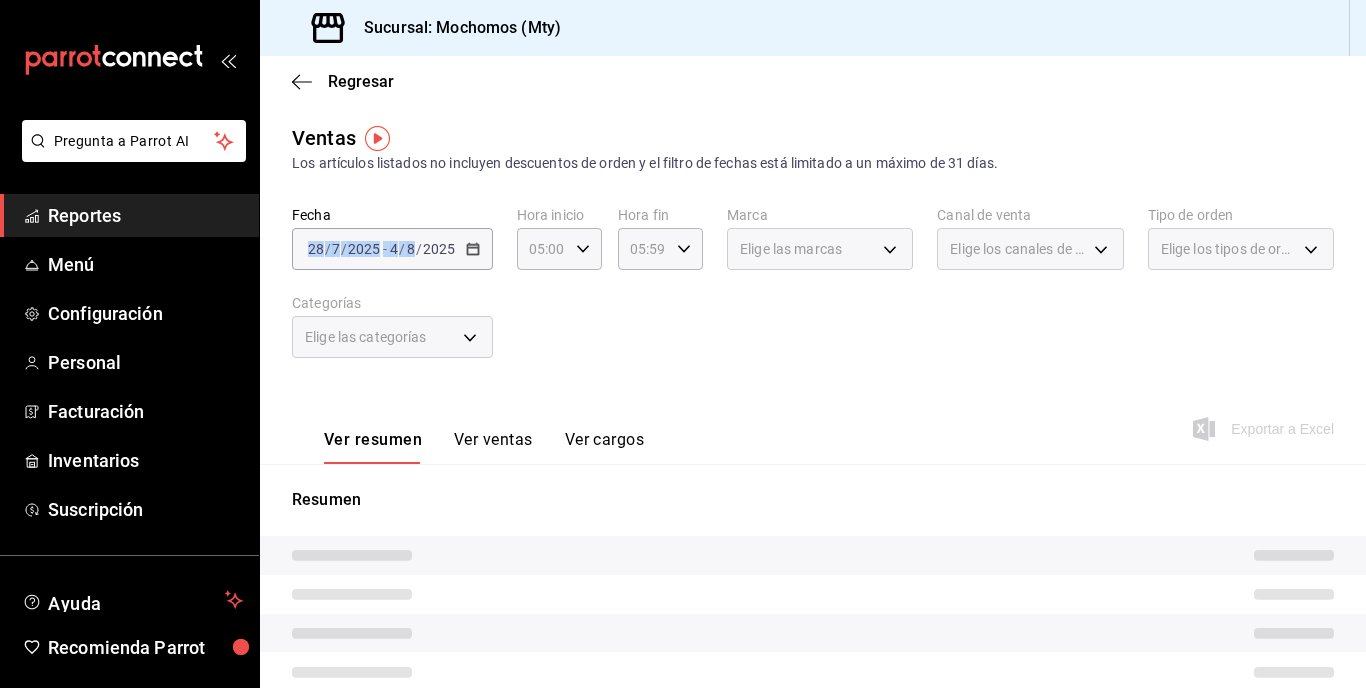 click on "Fecha 2025-07-28 28 / 7 / 2025 - 2025-08-04 4 / 8 / 2025 Hora inicio 05:00 Hora inicio Hora fin 05:59 Hora fin Marca Elige las marcas Canal de venta Elige los canales de venta Tipo de orden Elige los tipos de orden Categorías Elige las categorías" at bounding box center (813, 294) 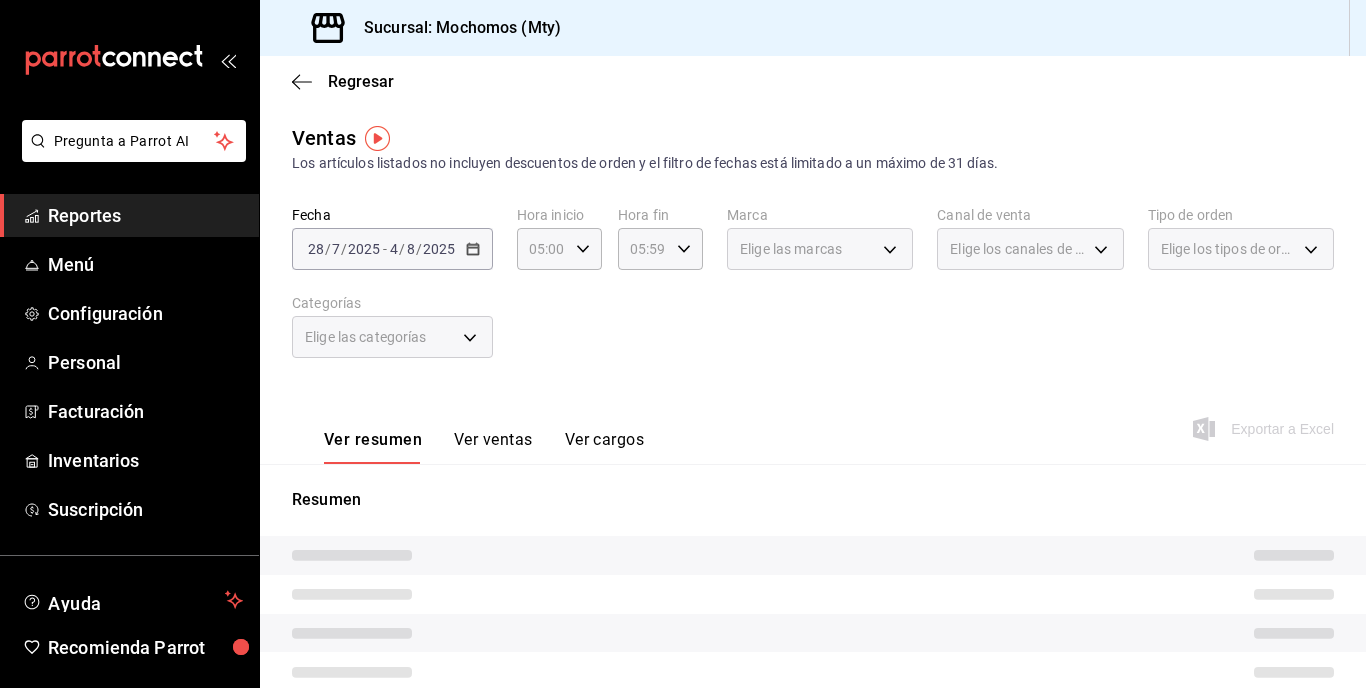 drag, startPoint x: 503, startPoint y: 219, endPoint x: 460, endPoint y: 239, distance: 47.423622 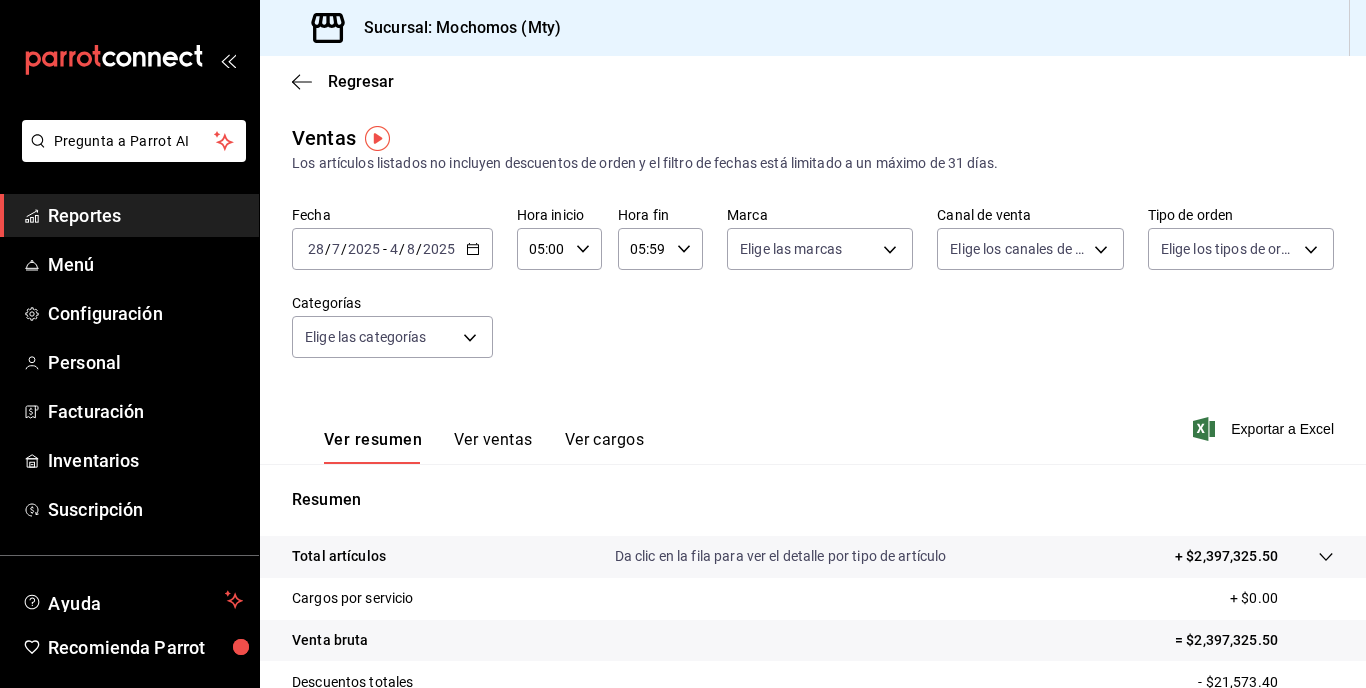 click on "4" at bounding box center [394, 249] 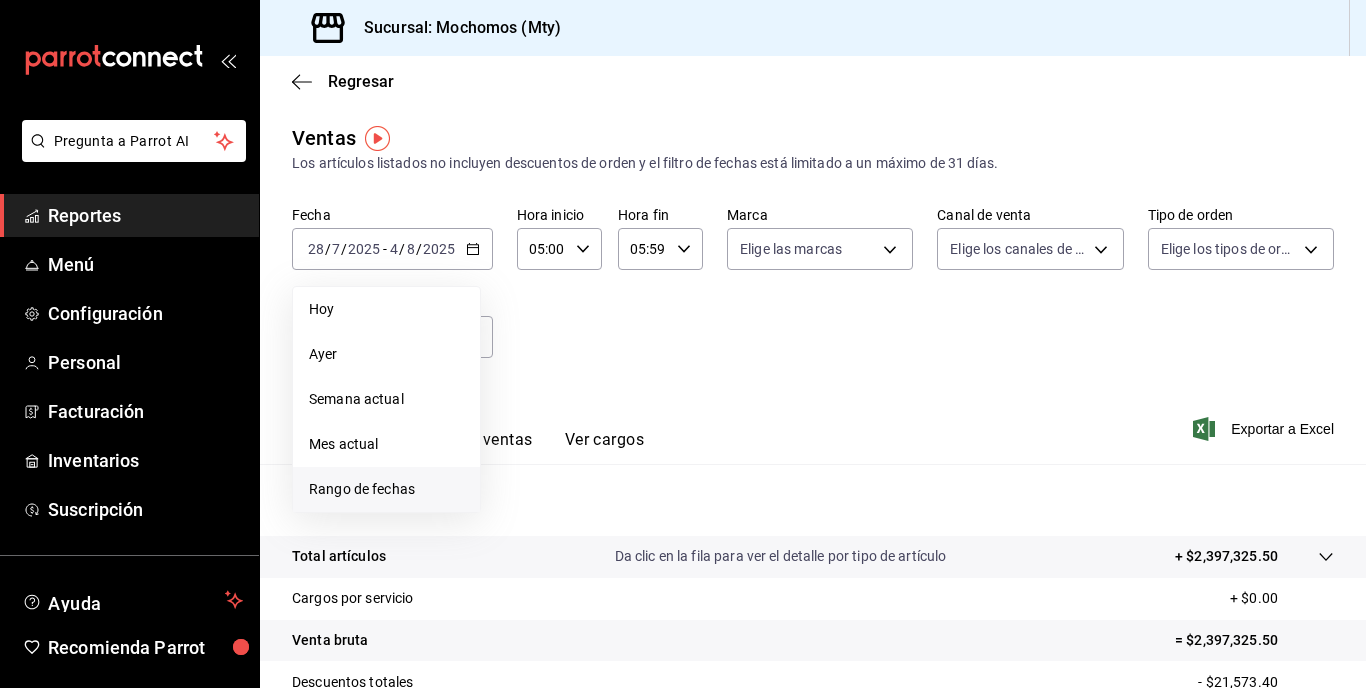 click on "Rango de fechas" at bounding box center [386, 489] 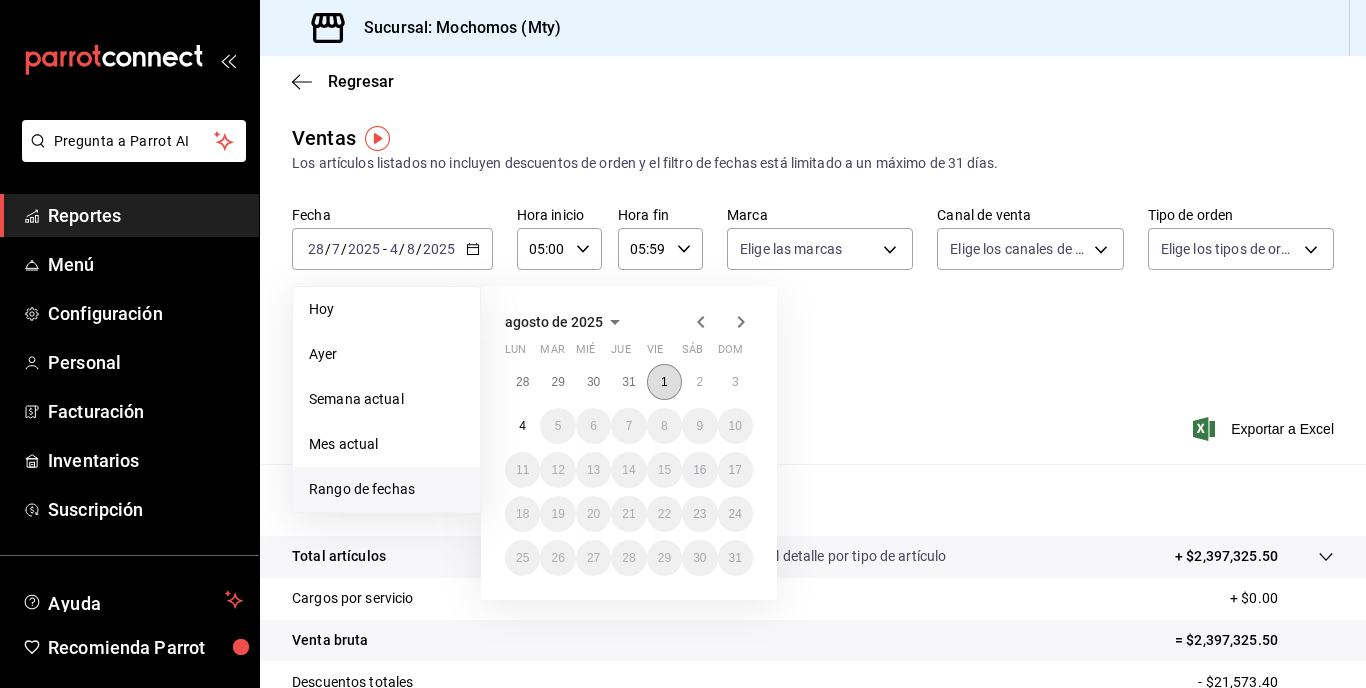 click on "1" at bounding box center [664, 382] 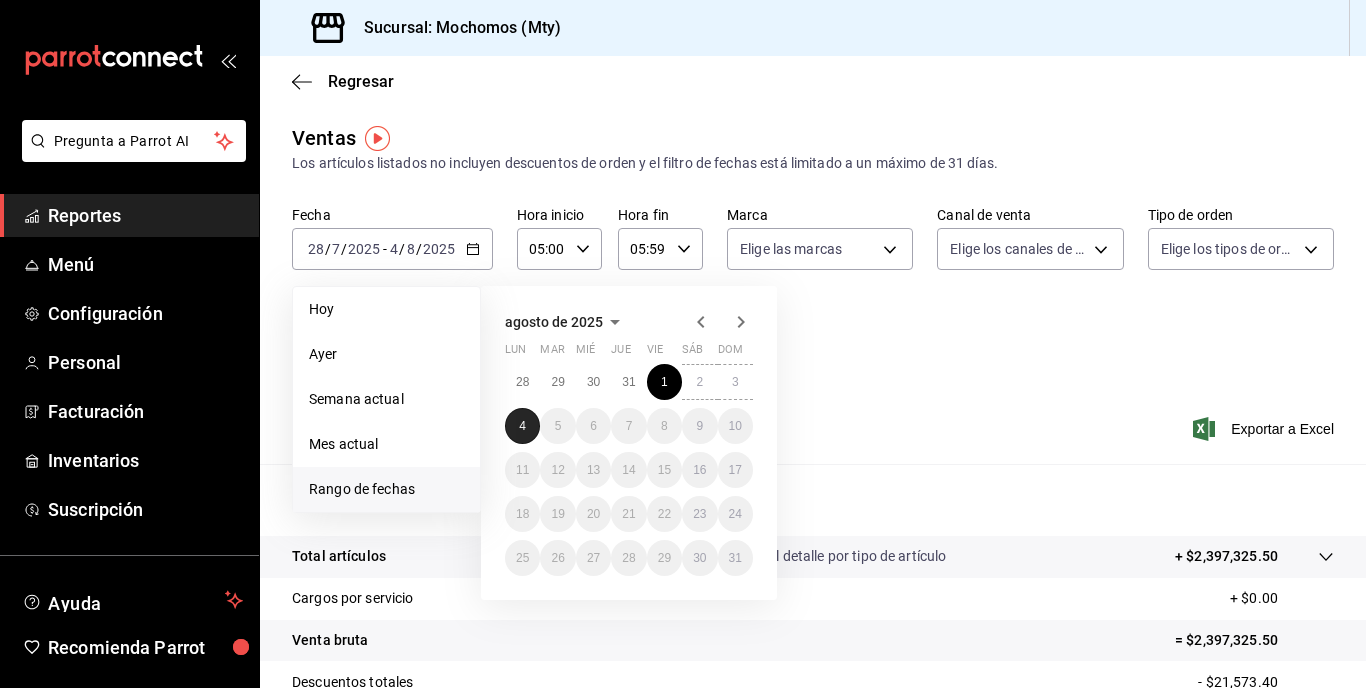 click on "4" at bounding box center [522, 426] 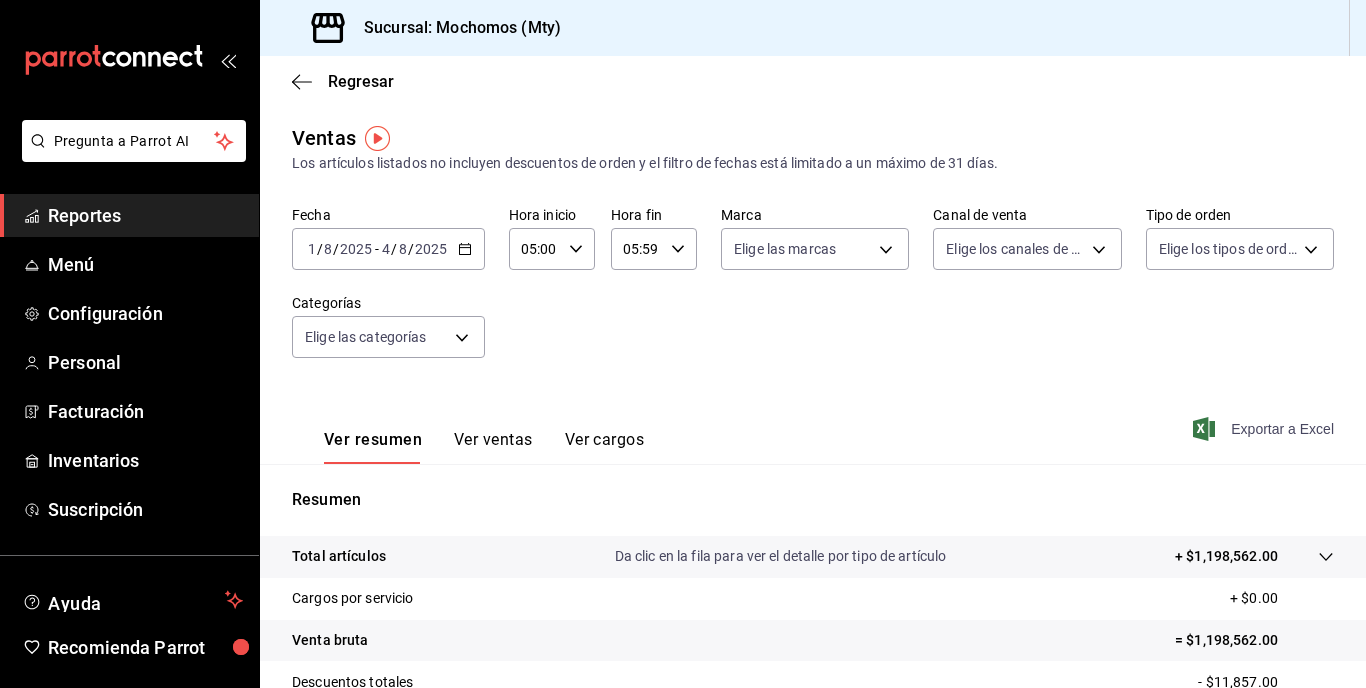 click on "Exportar a Excel" at bounding box center (1265, 429) 